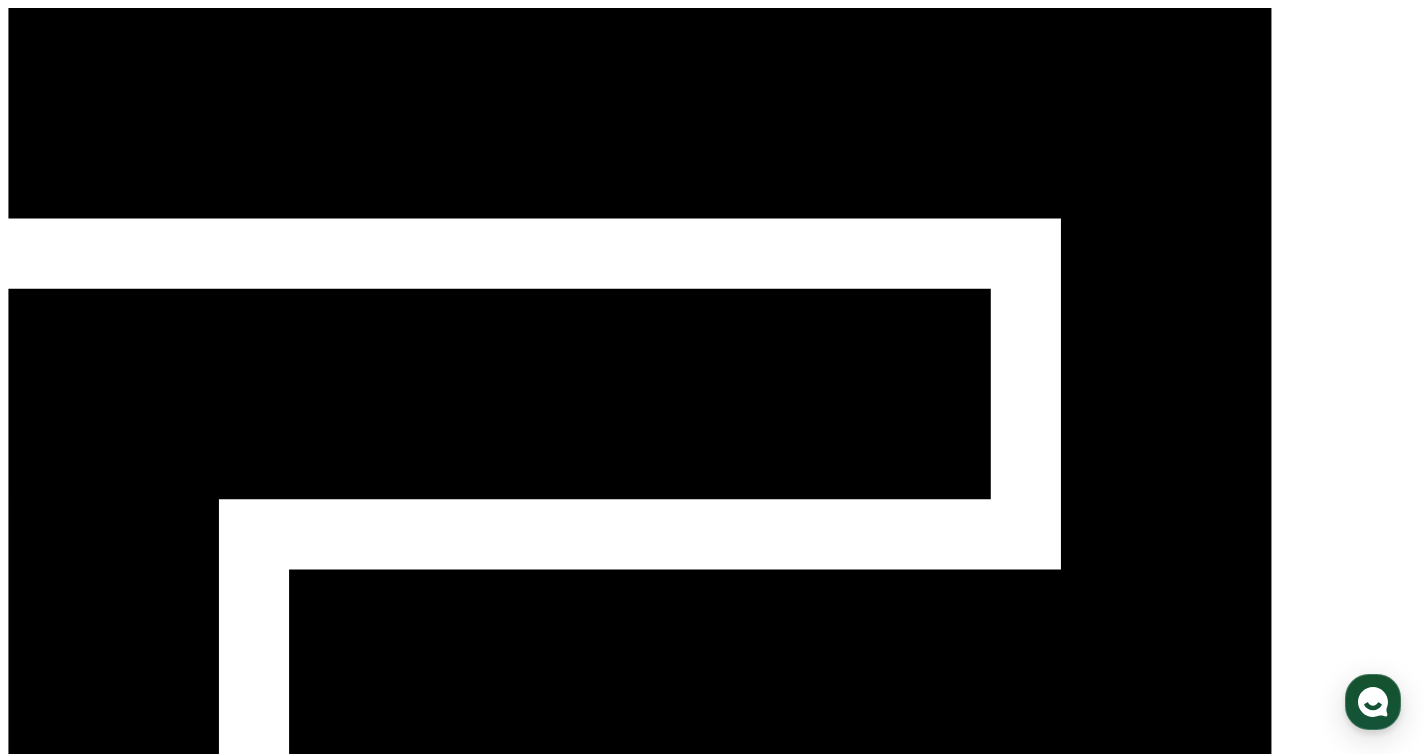 scroll, scrollTop: 0, scrollLeft: 0, axis: both 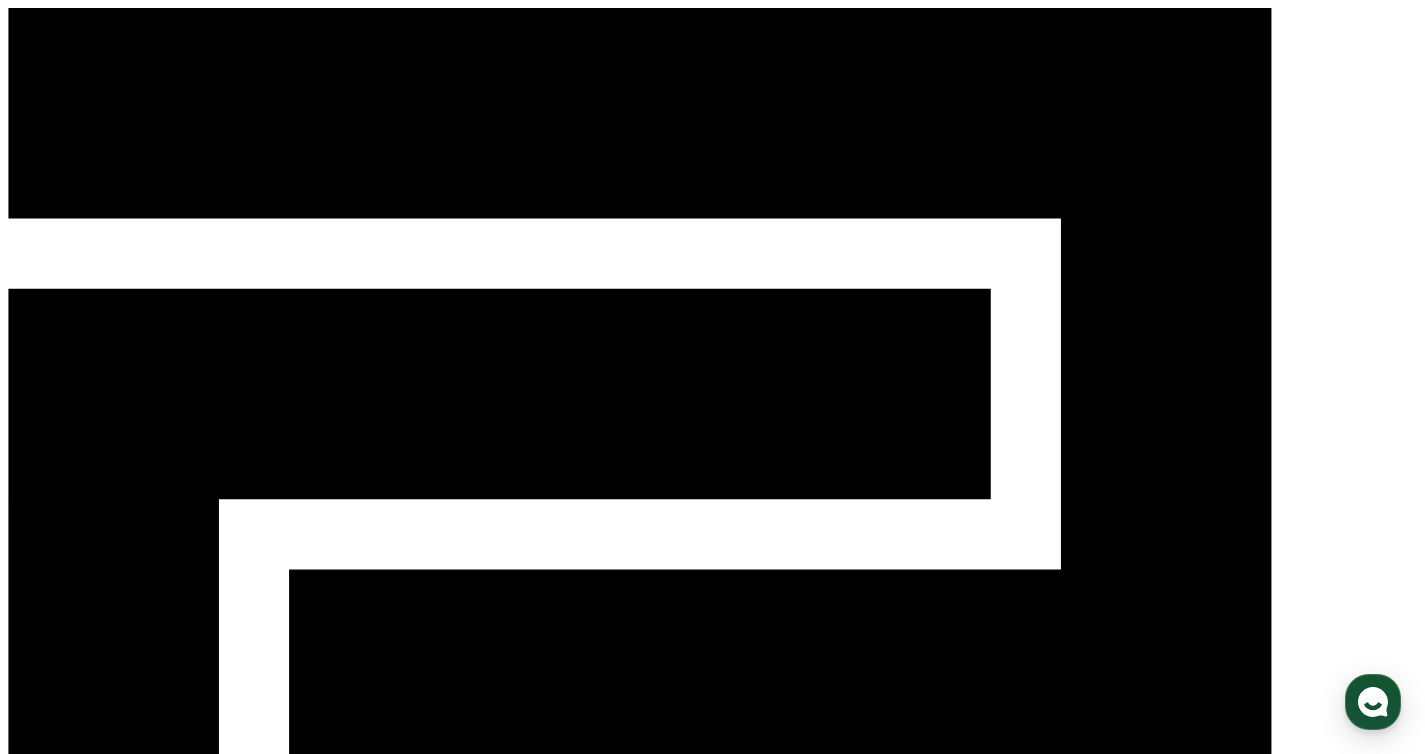 click on "ホーム" at bounding box center [32, 1175] 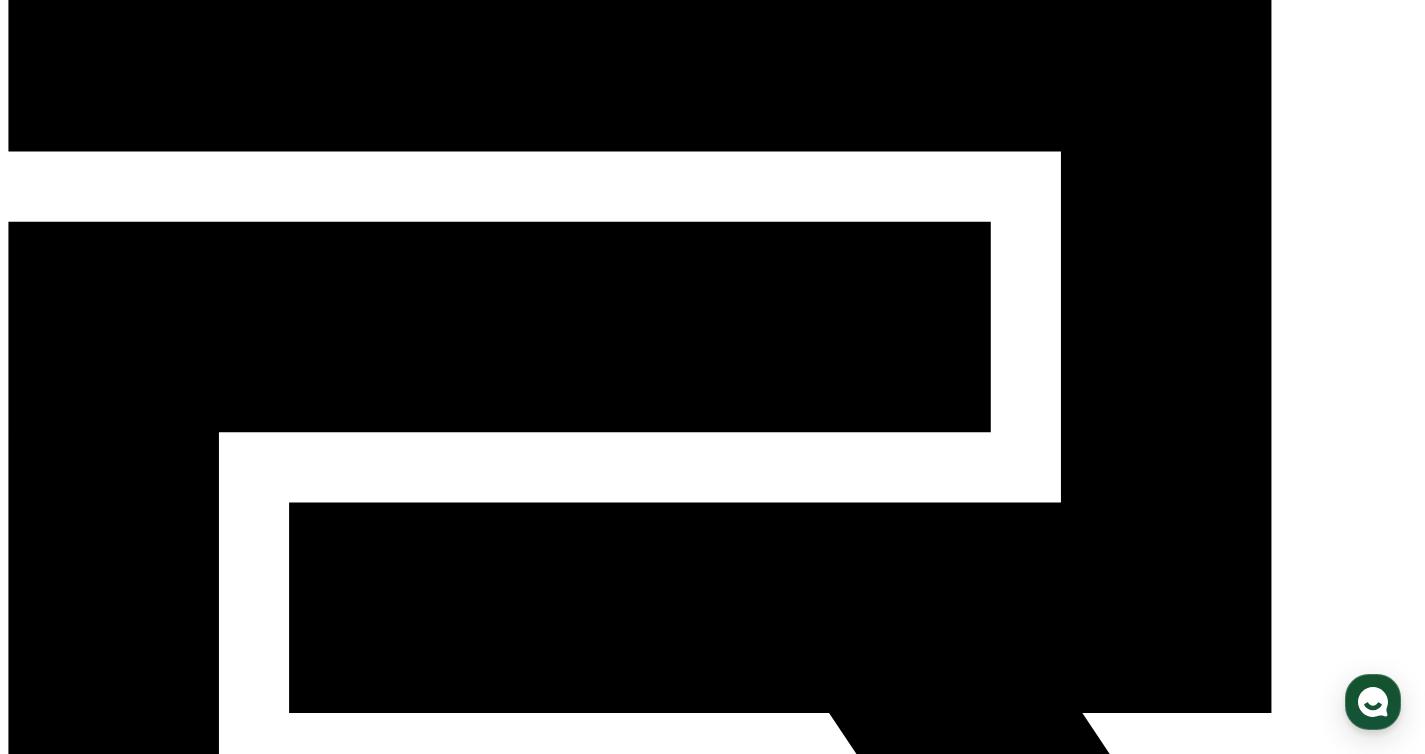 scroll, scrollTop: 198, scrollLeft: 0, axis: vertical 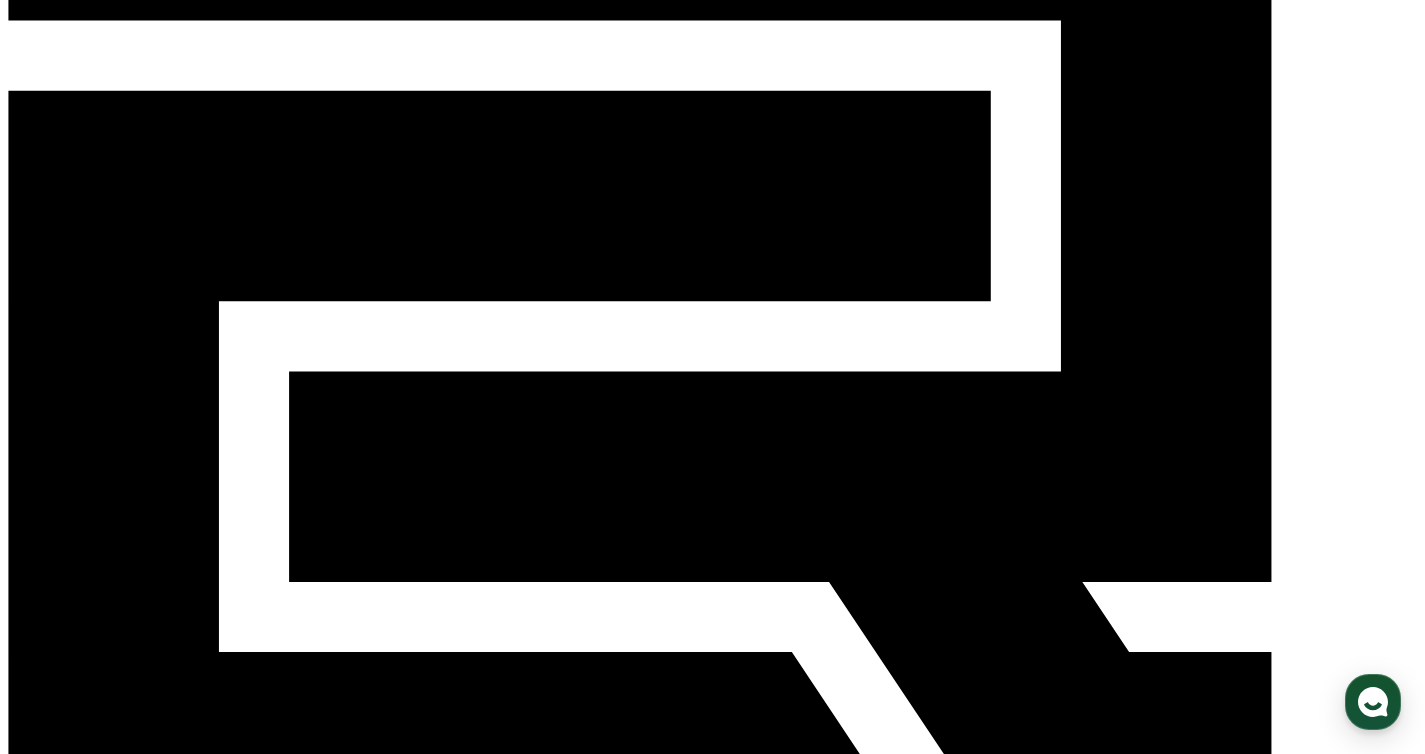 click at bounding box center (16, 16446) 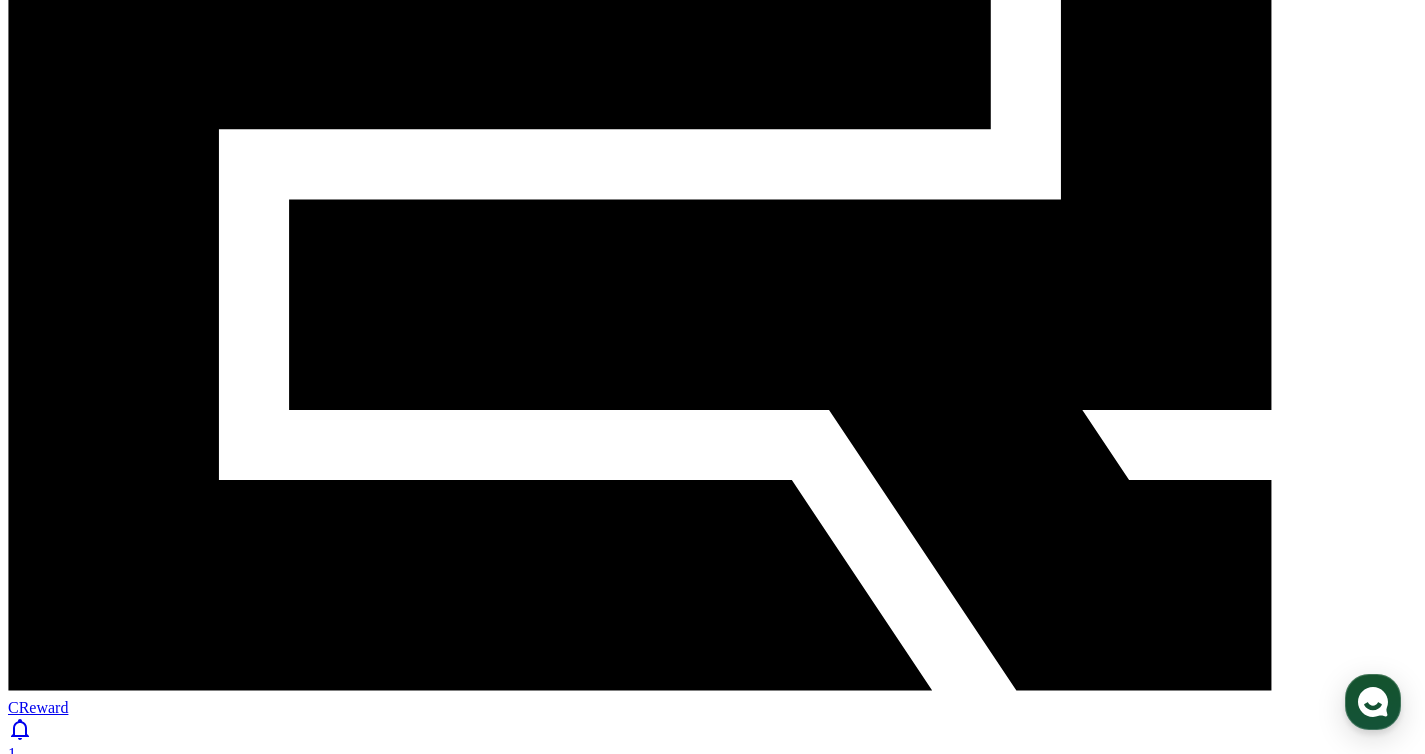 scroll, scrollTop: 370, scrollLeft: 0, axis: vertical 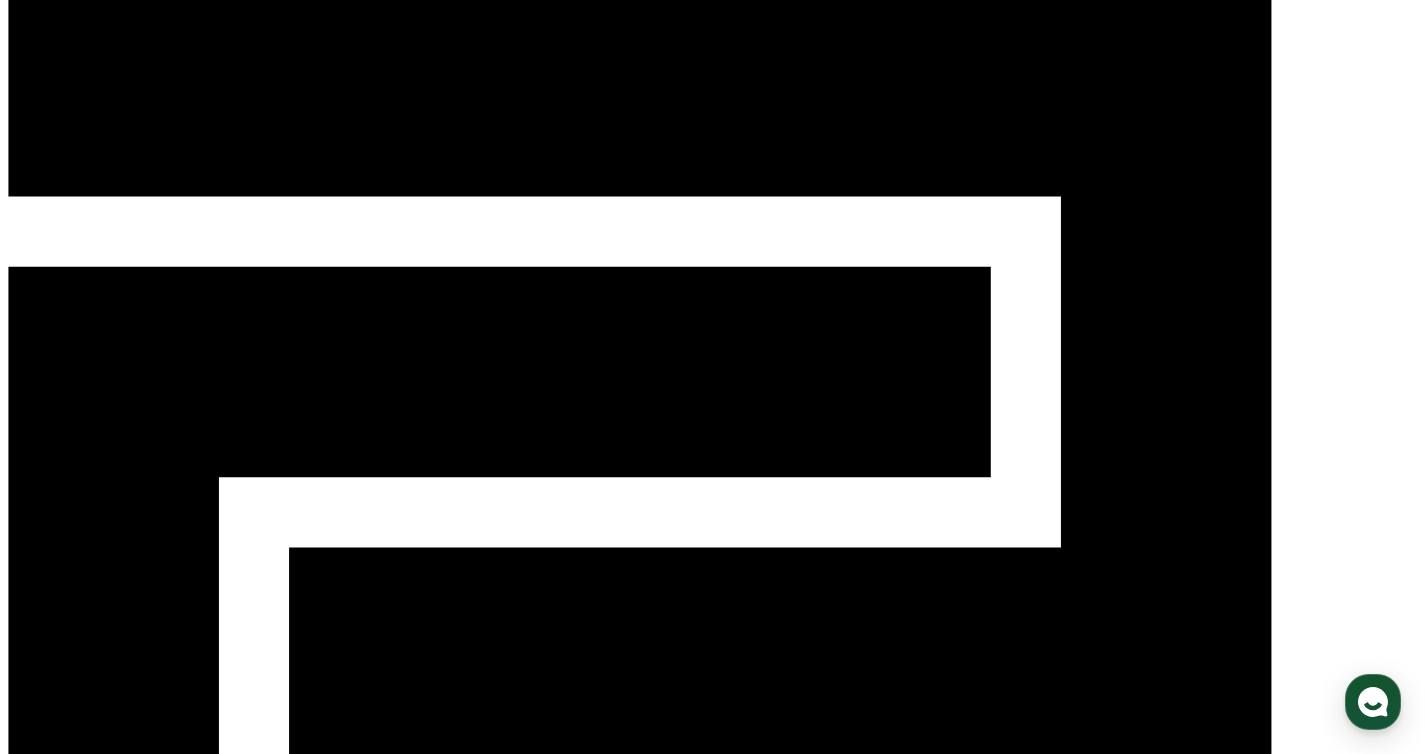 click 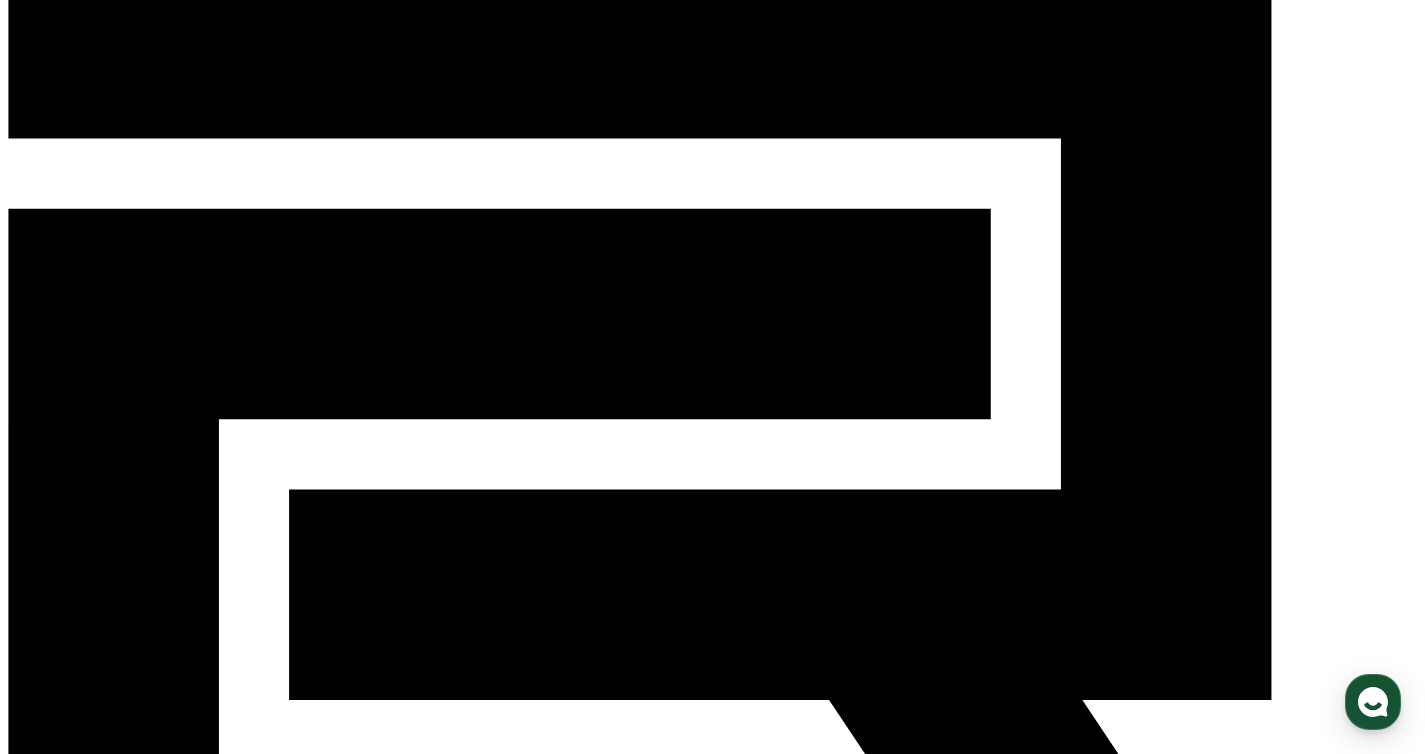 scroll, scrollTop: 92, scrollLeft: 0, axis: vertical 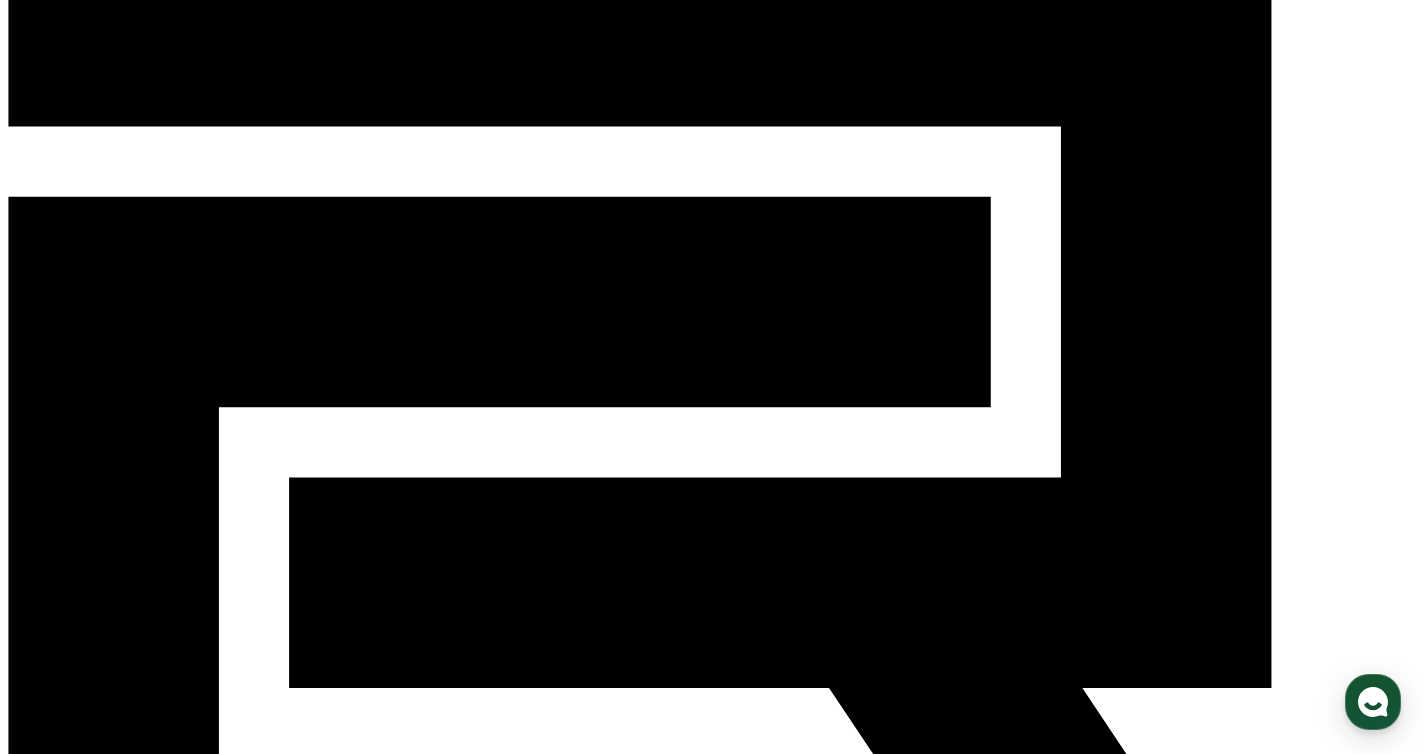 click at bounding box center (16, 16552) 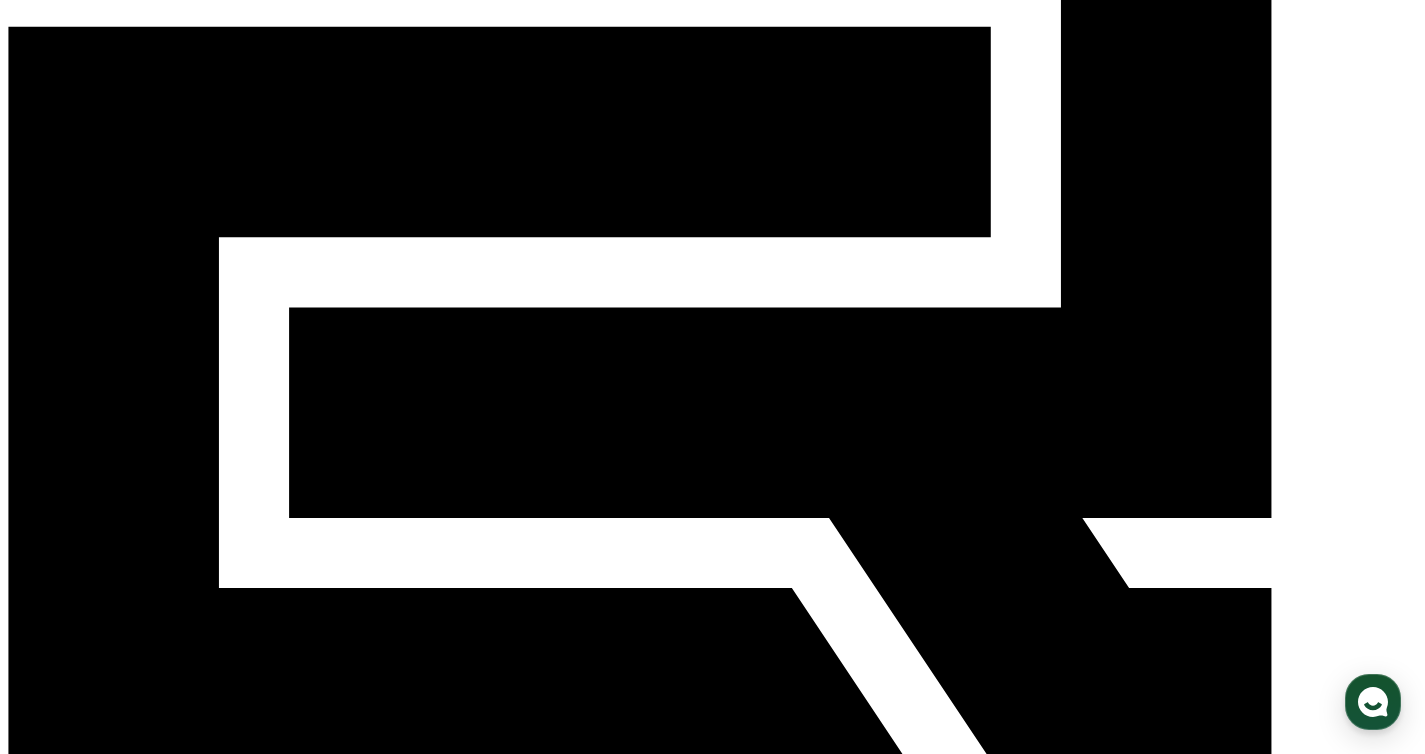 scroll, scrollTop: 310, scrollLeft: 0, axis: vertical 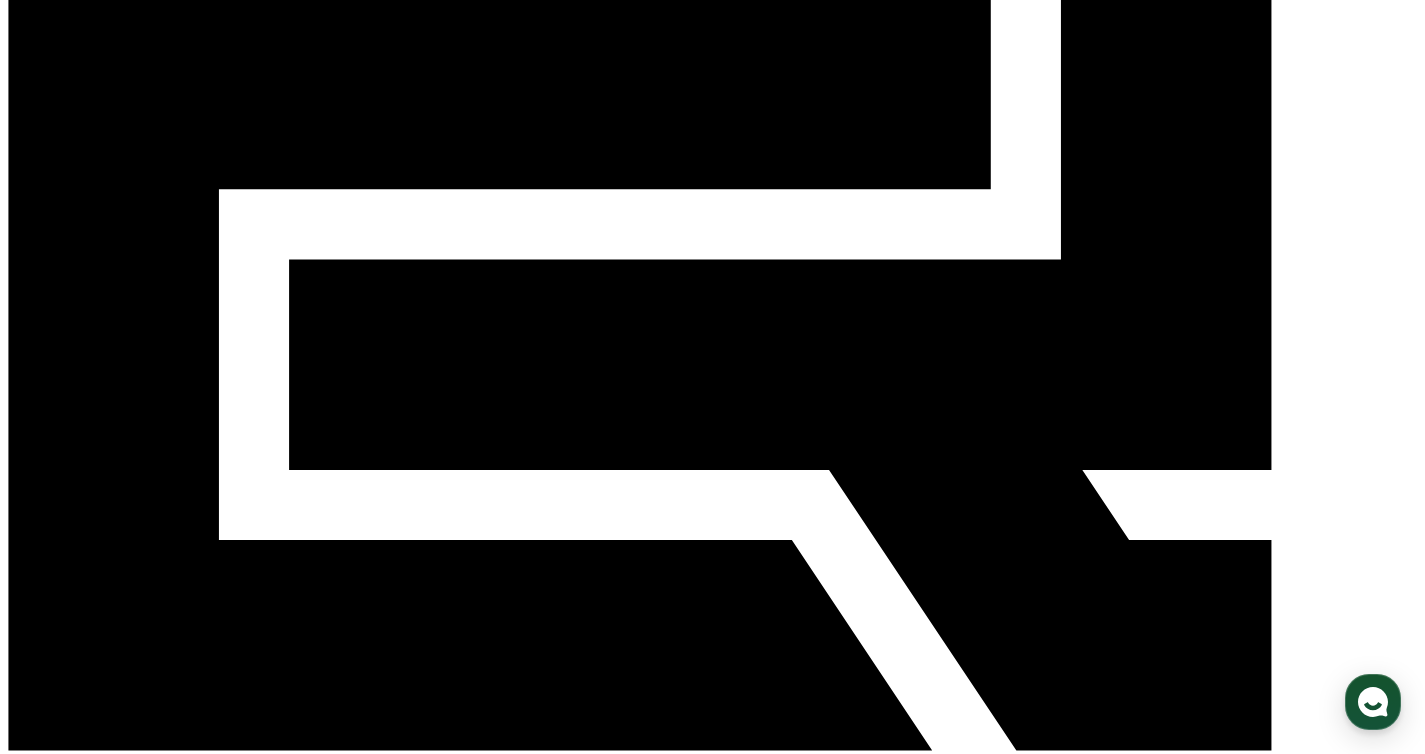 click 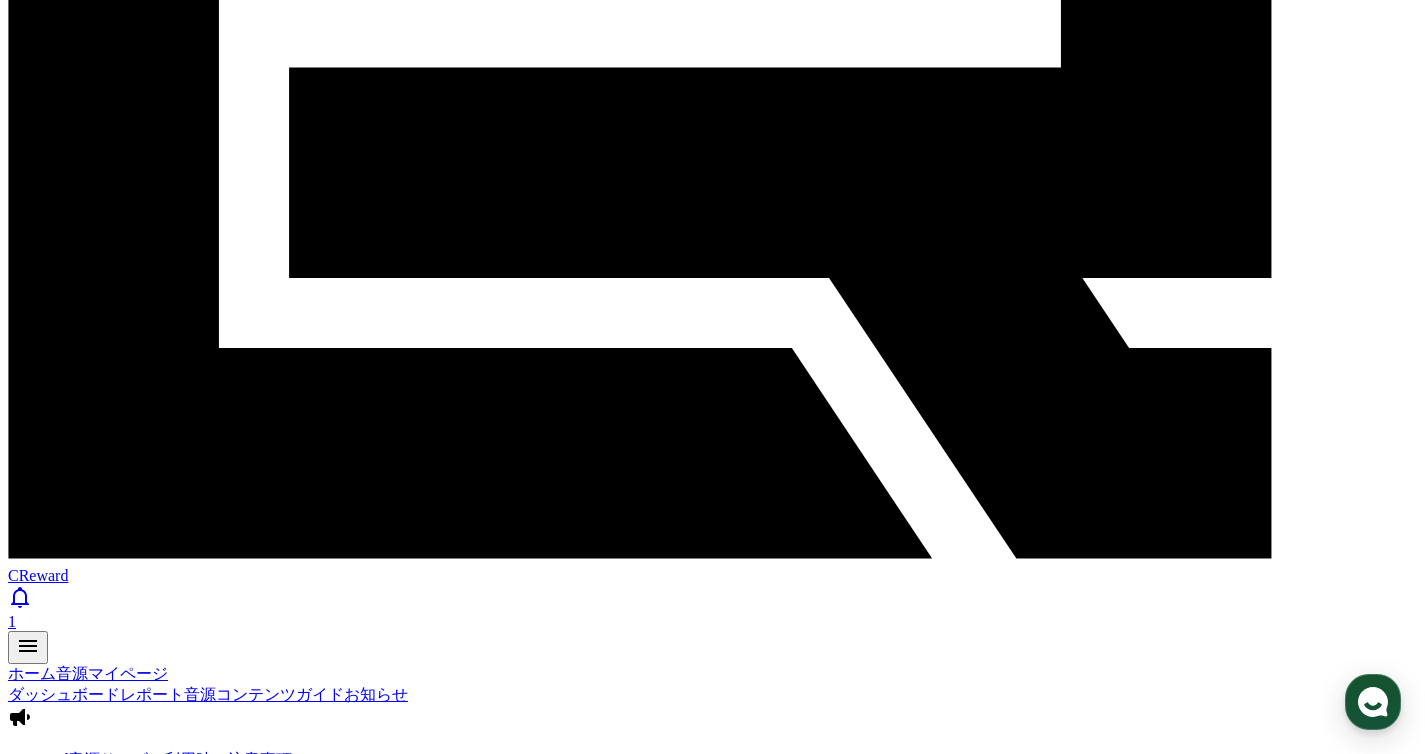 scroll, scrollTop: 600, scrollLeft: 0, axis: vertical 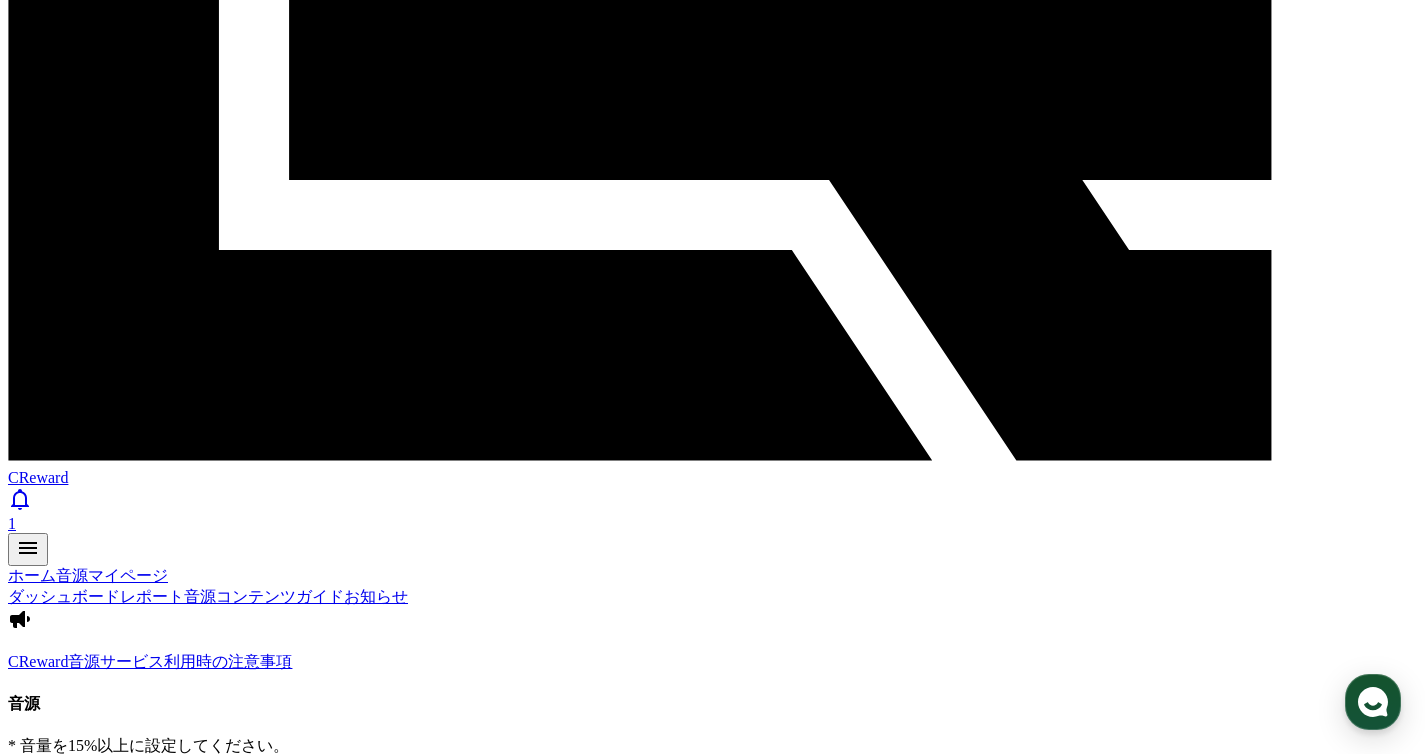 click on "1" at bounding box center (47, 16019) 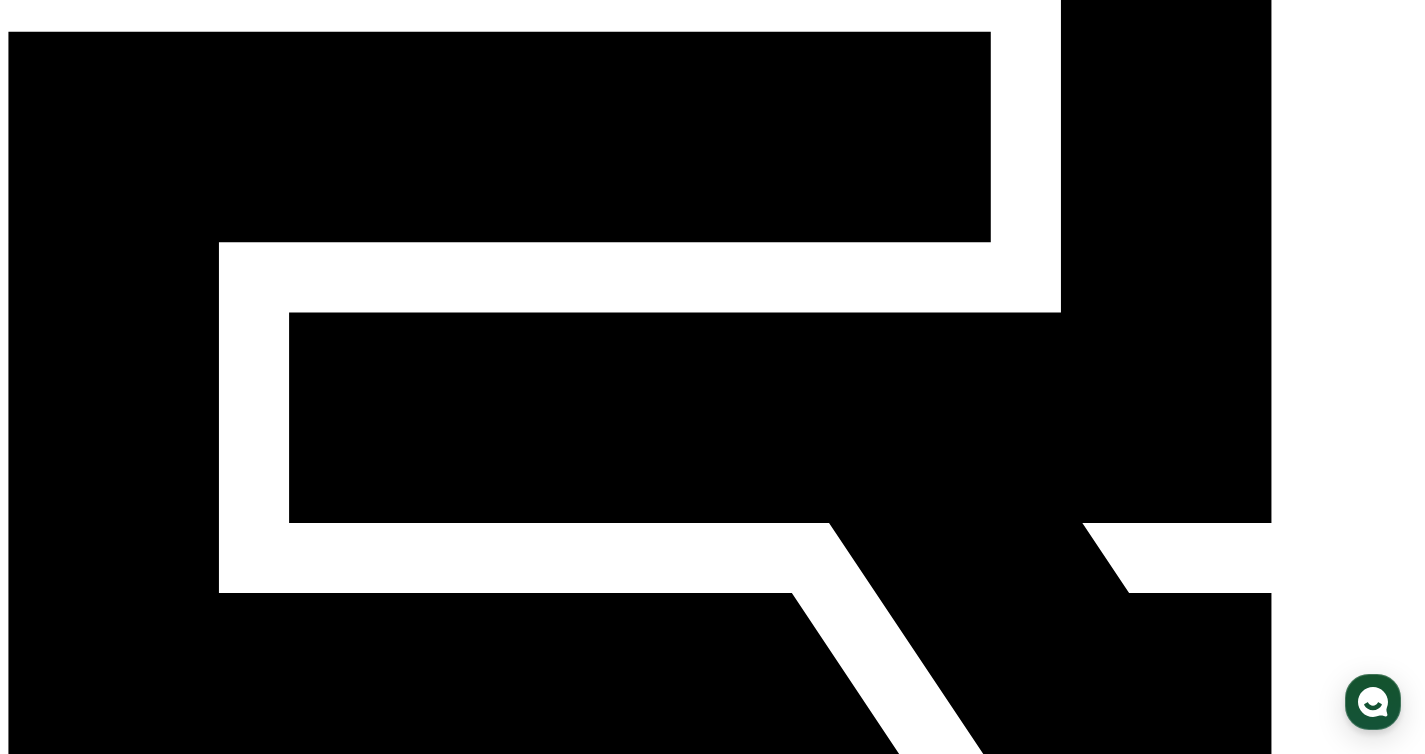 scroll, scrollTop: 257, scrollLeft: 0, axis: vertical 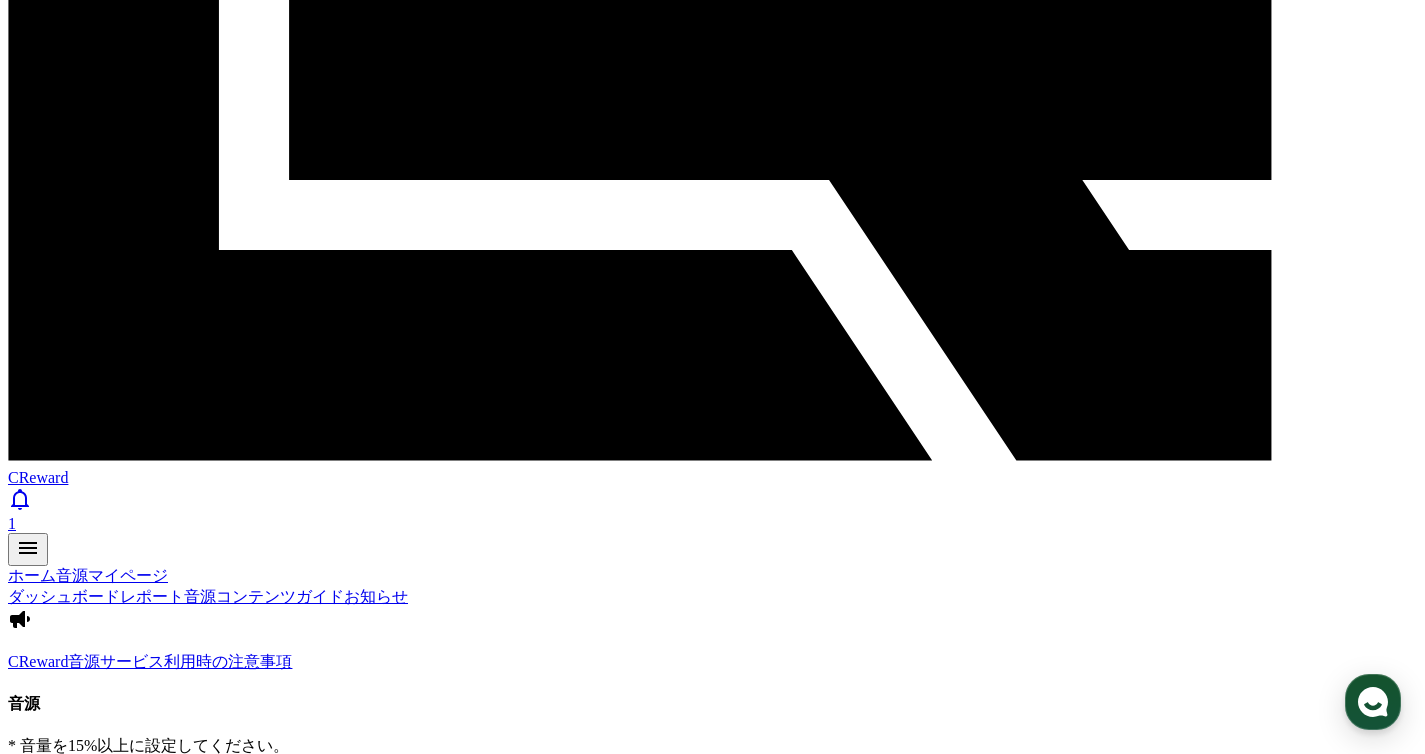 click 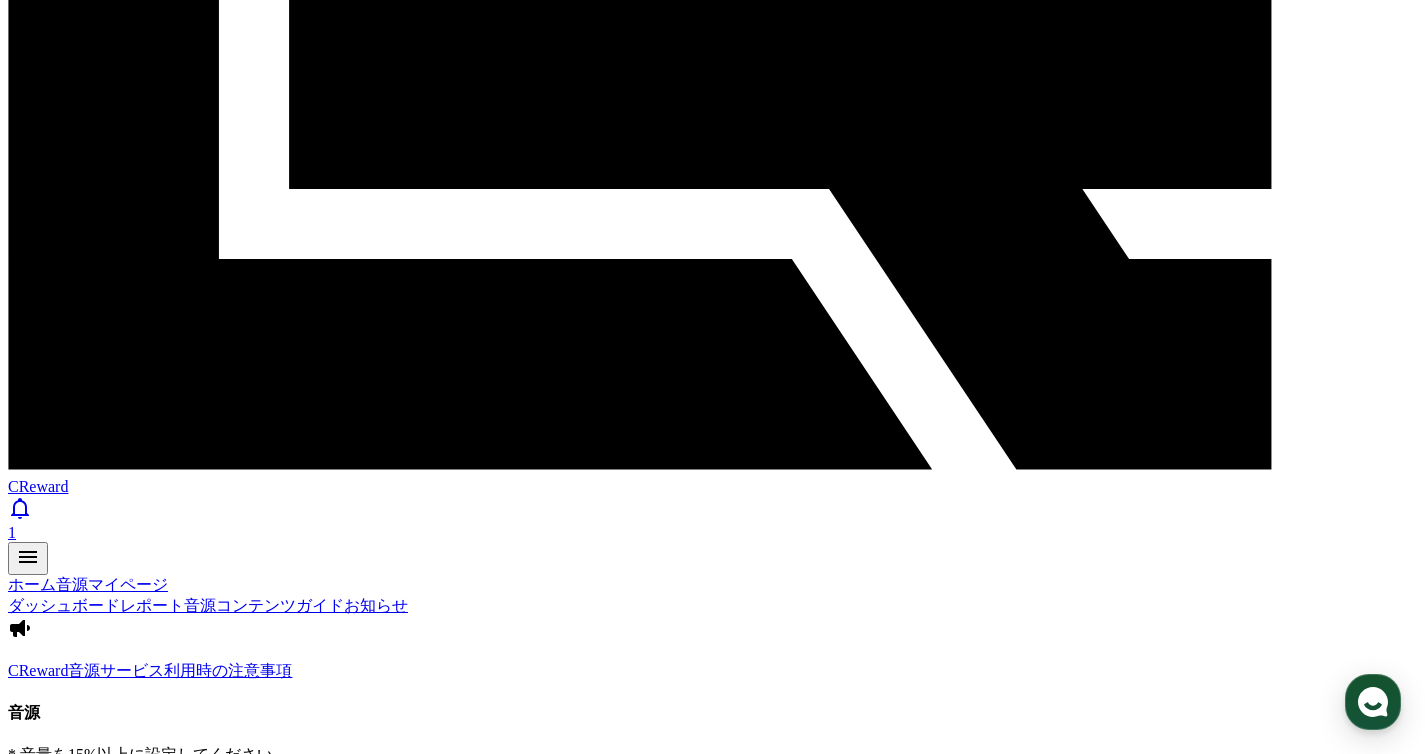 scroll, scrollTop: 588, scrollLeft: 0, axis: vertical 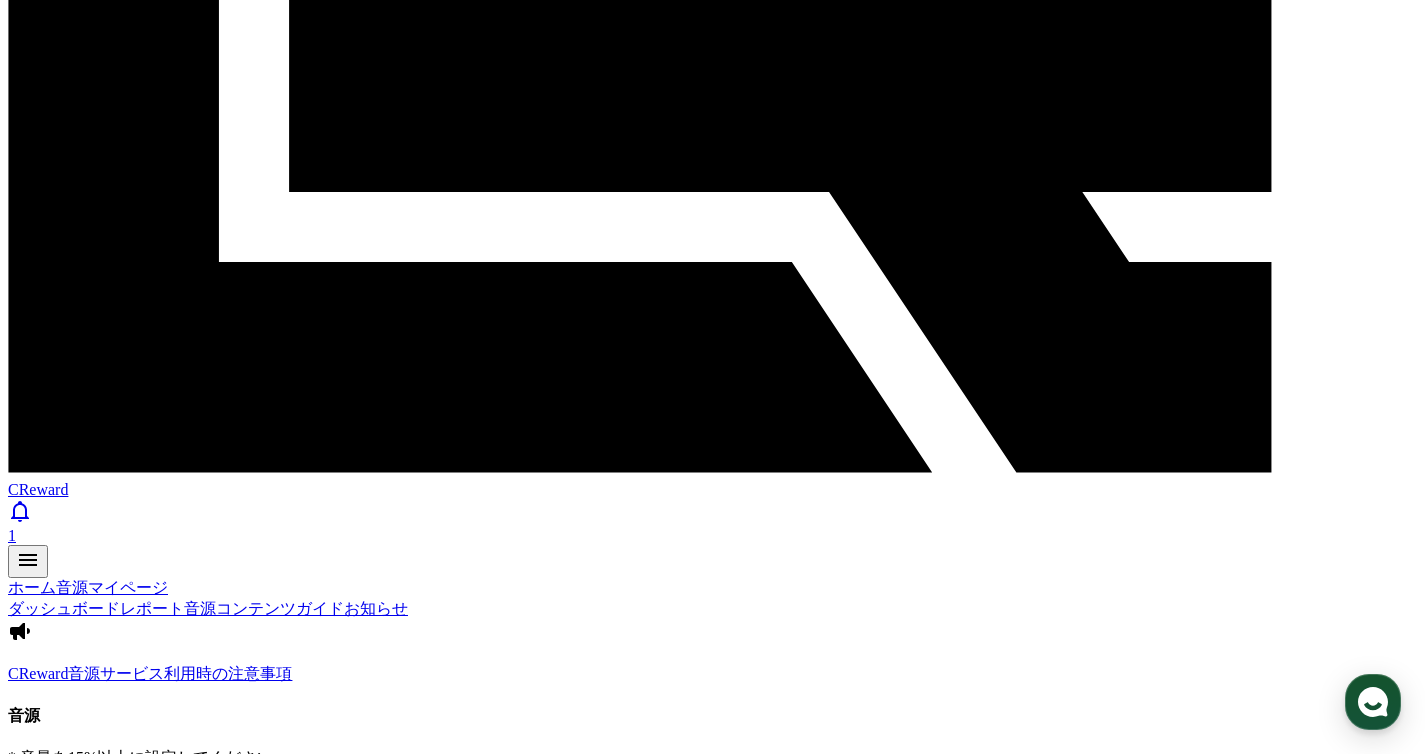 click at bounding box center (16, 16056) 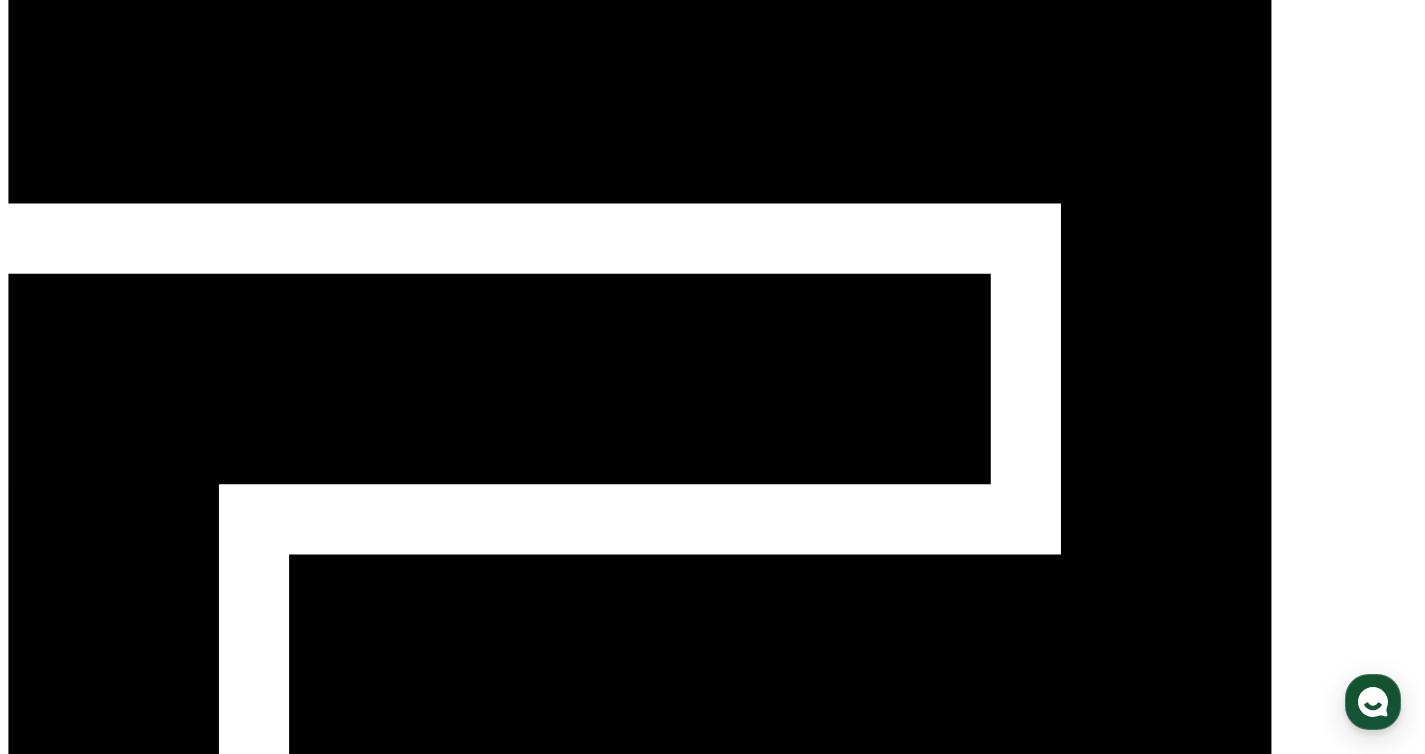 scroll, scrollTop: 15, scrollLeft: 0, axis: vertical 